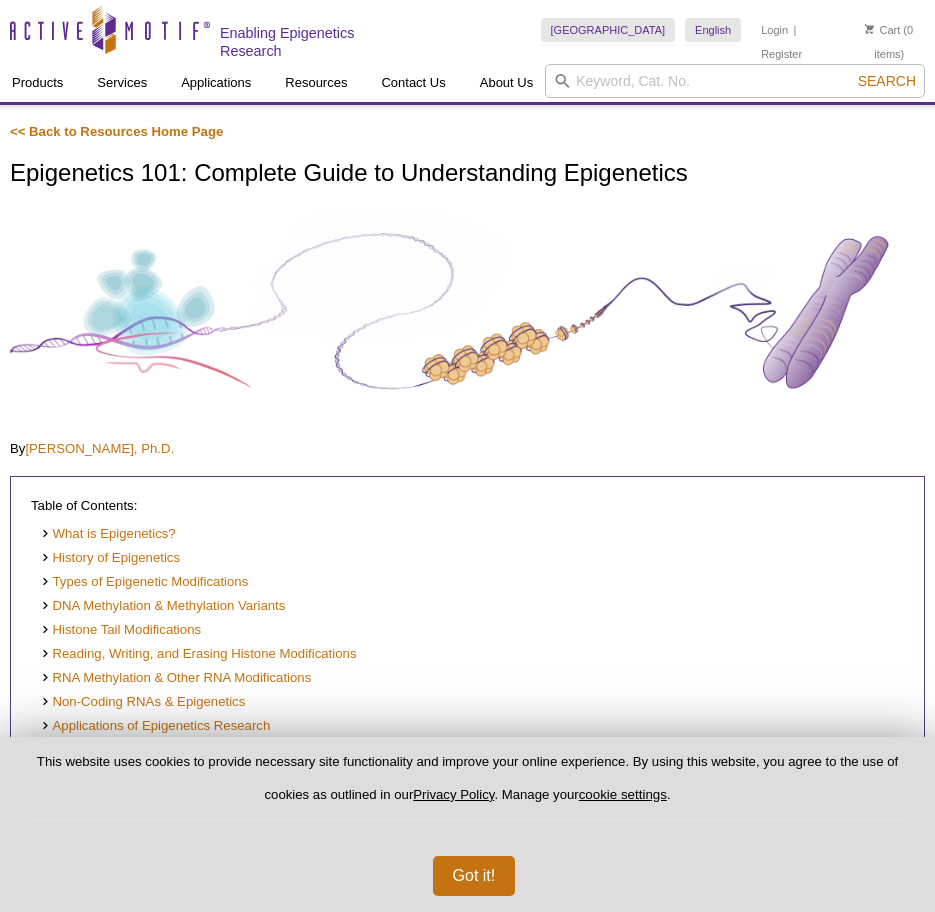scroll, scrollTop: 100, scrollLeft: 0, axis: vertical 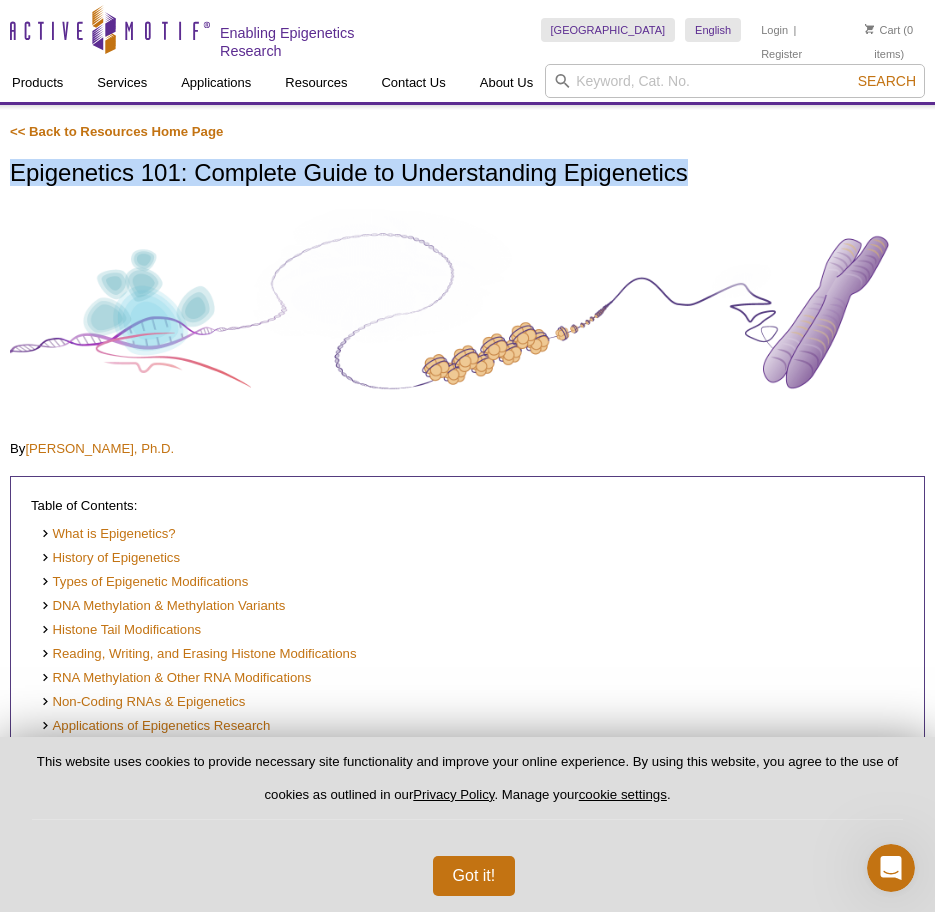 drag, startPoint x: 15, startPoint y: 165, endPoint x: 694, endPoint y: 157, distance: 679.0471 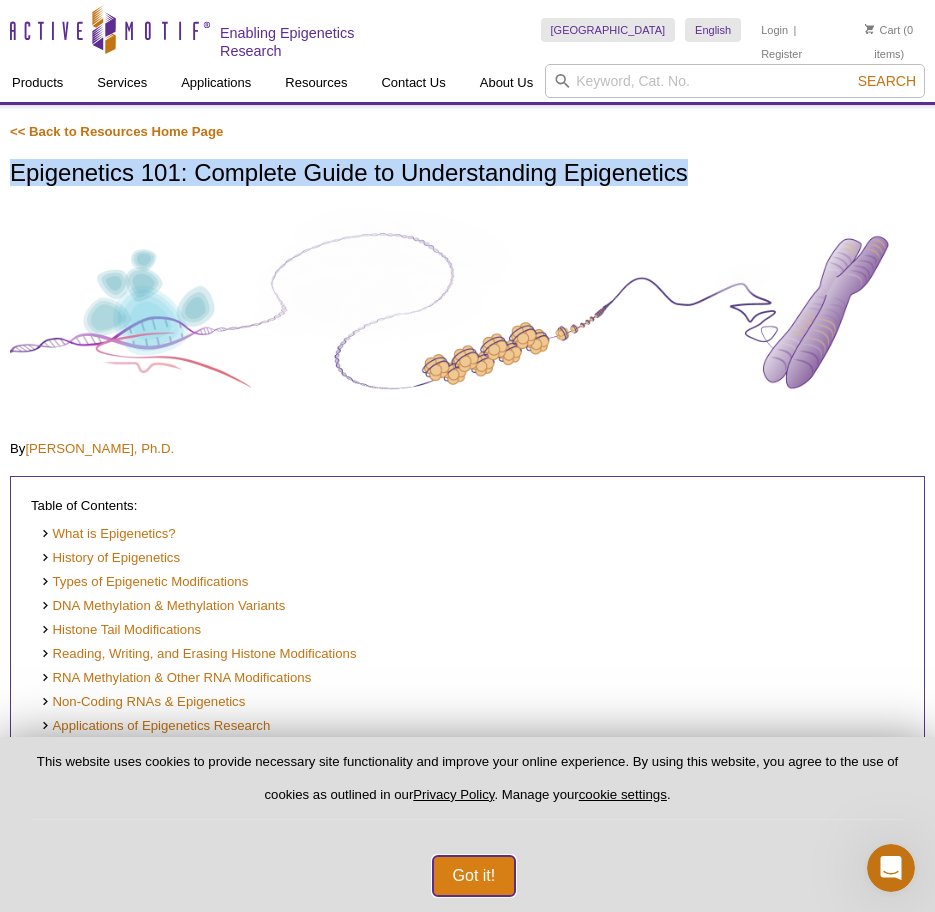click on "Got it!" at bounding box center [474, 876] 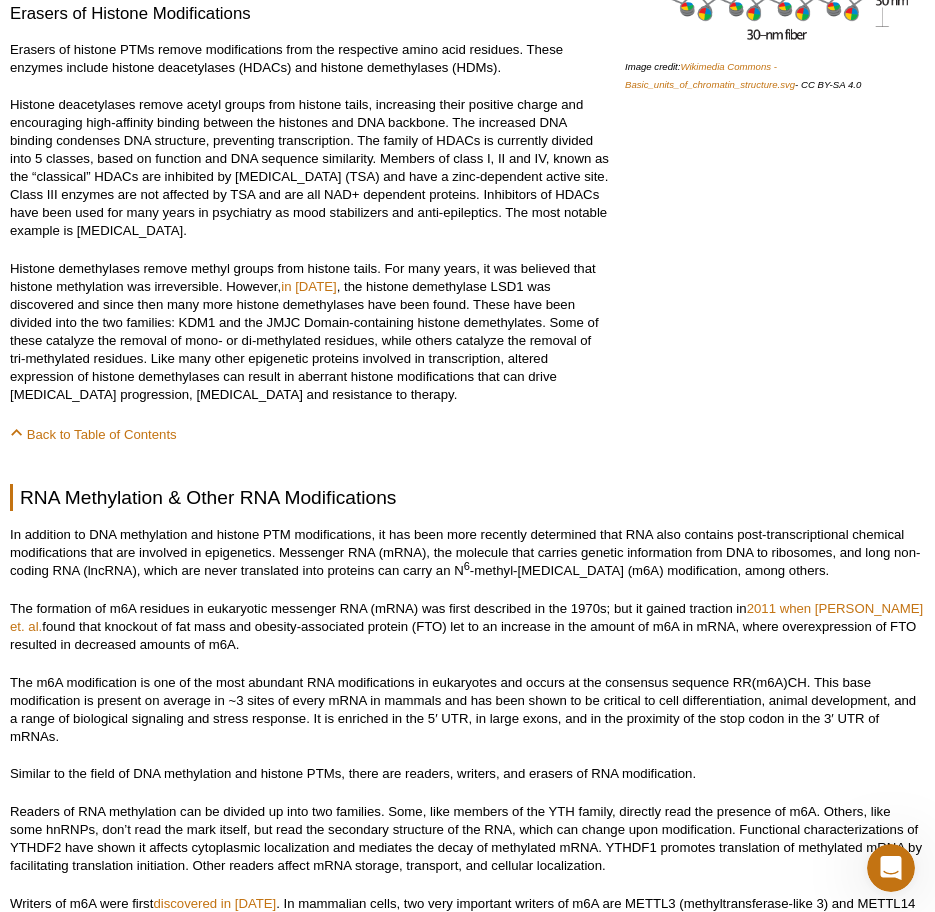 scroll, scrollTop: 8300, scrollLeft: 0, axis: vertical 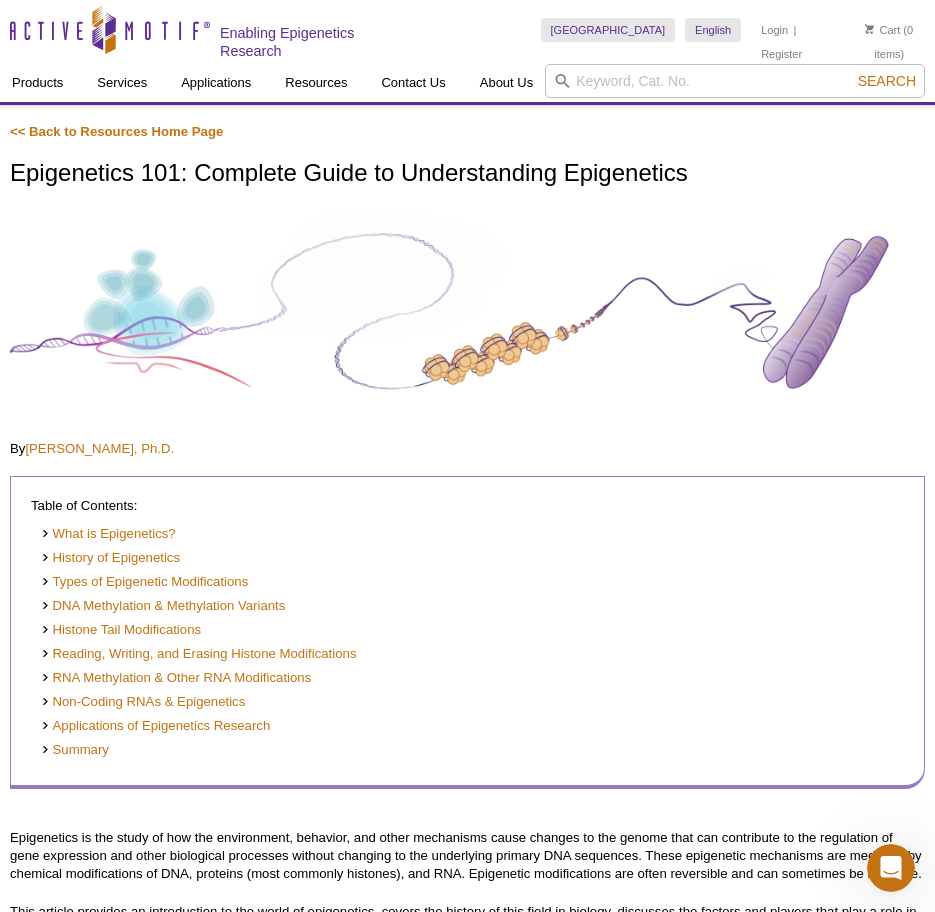 click on "What is Epigenetics?
History of Epigenetics
Types of Epigenetic Modifications
DNA Methylation & Methylation Variants
Histone Tail Modifications
Reading, Writing, and Erasing Histone Modifications
RNA Methylation & Other RNA Modifications
Non-Coding RNAs & Epigenetics
Applications of Epigenetics Research
Summary" at bounding box center [457, 642] 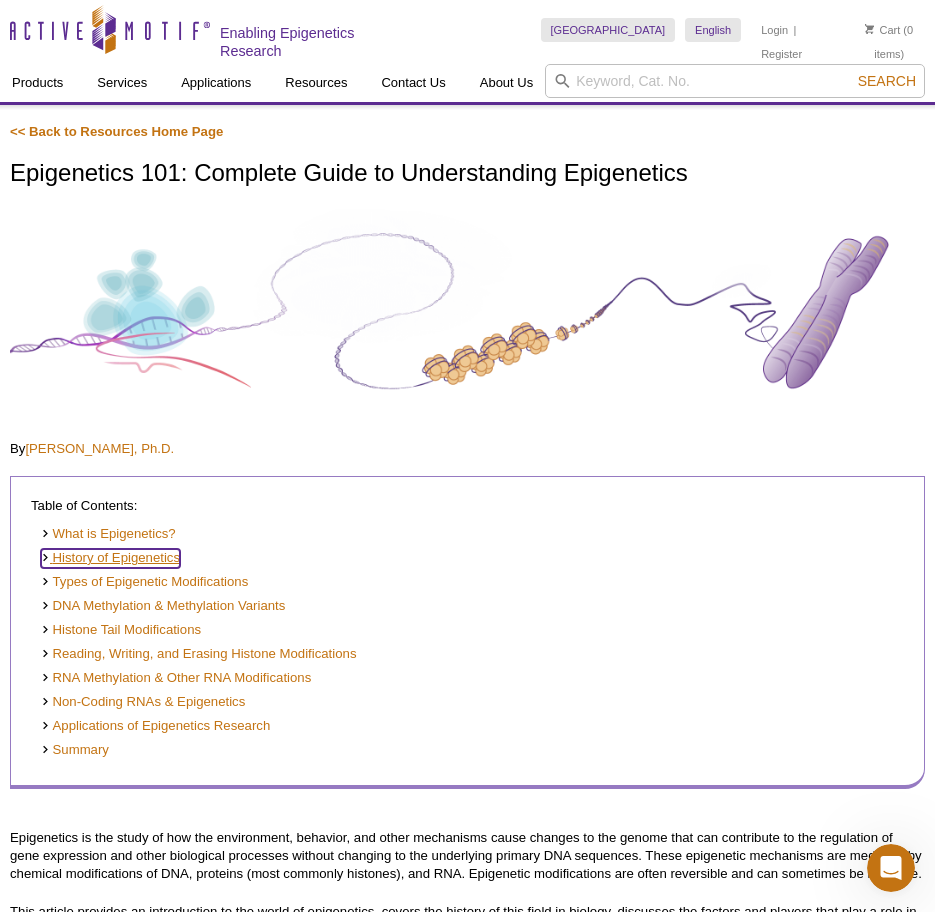 click on "History of Epigenetics" at bounding box center (110, 558) 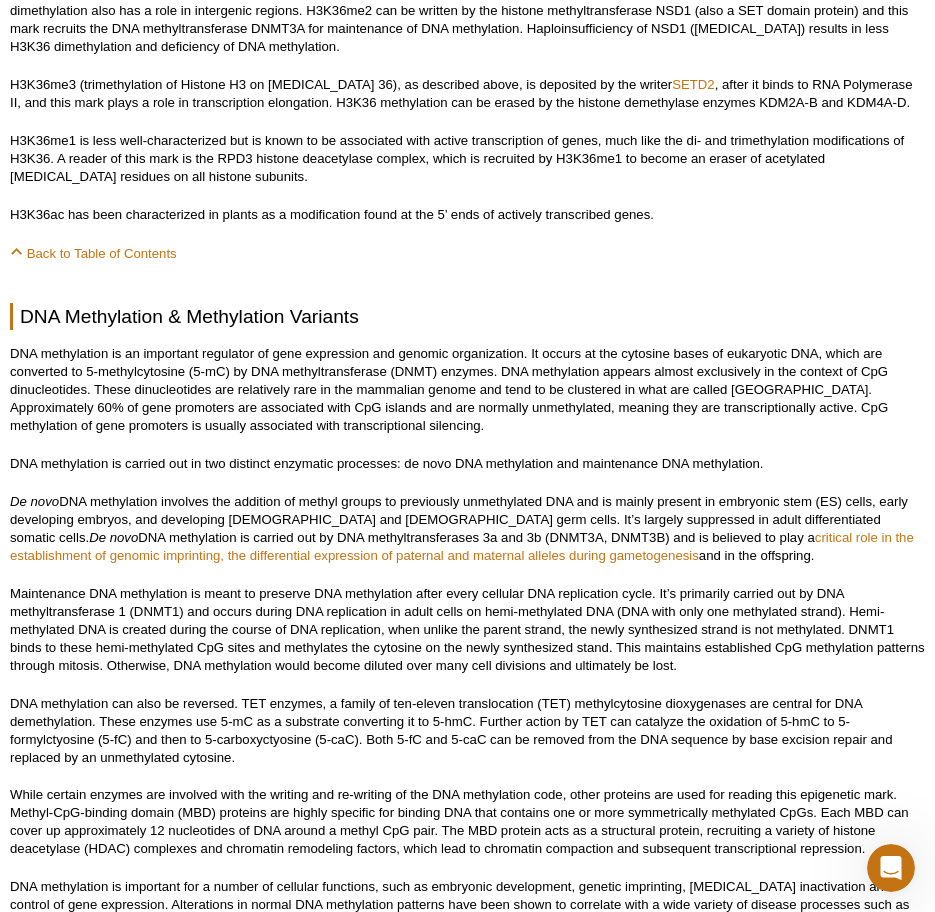 scroll, scrollTop: 5100, scrollLeft: 0, axis: vertical 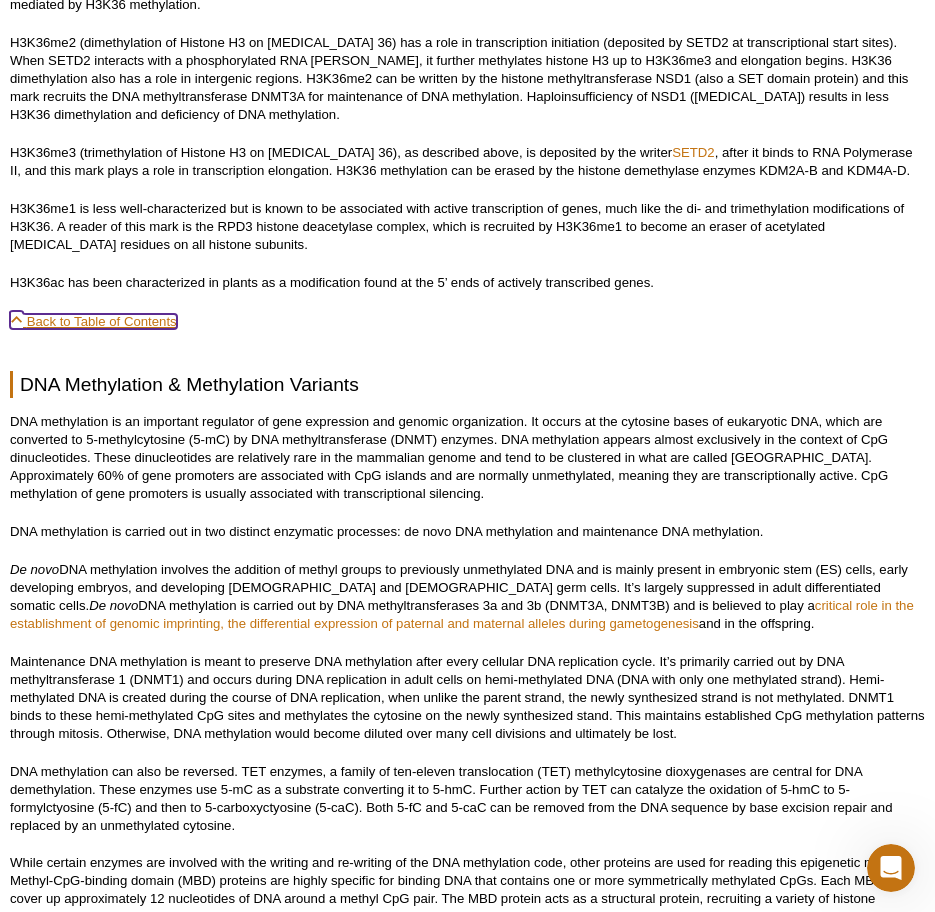 click on "Back to Table of Contents" at bounding box center (93, 321) 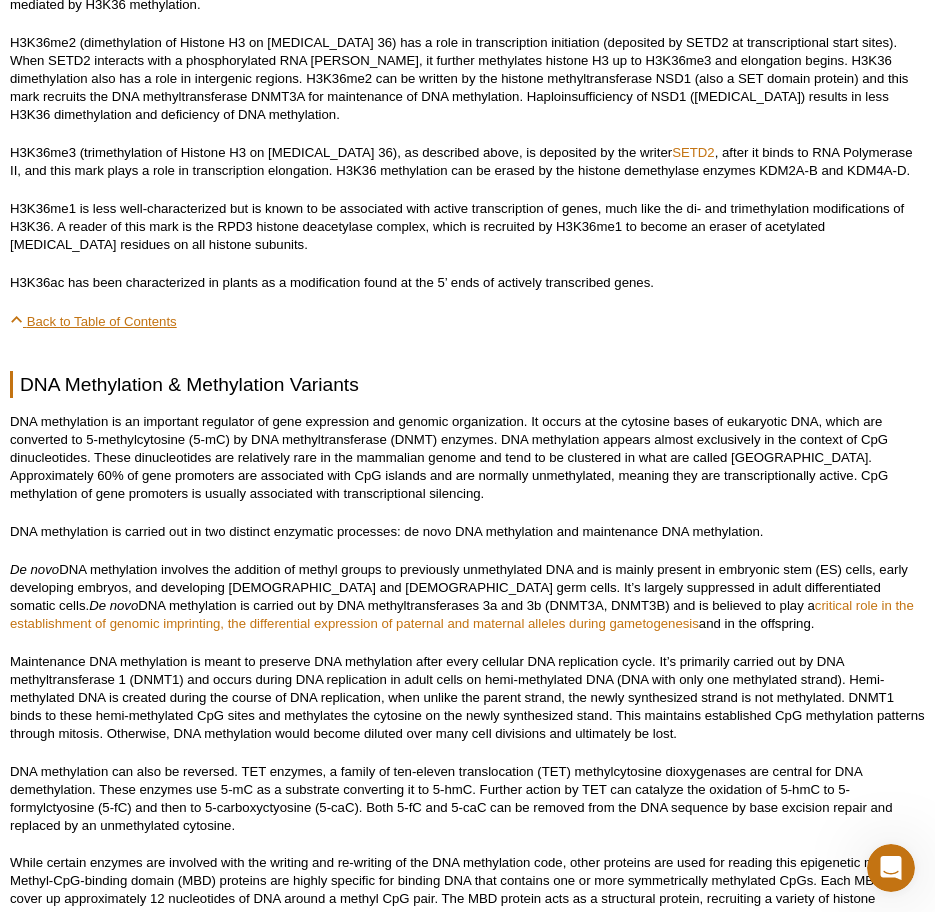 scroll, scrollTop: 476, scrollLeft: 0, axis: vertical 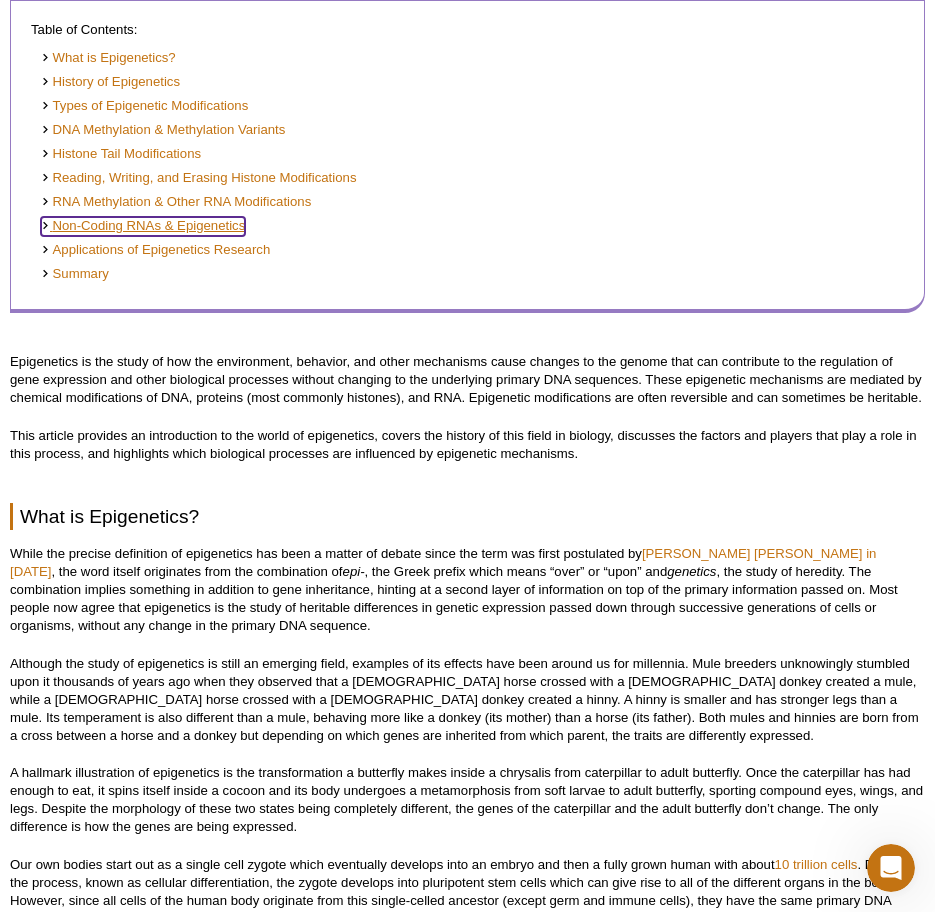 click on "Non-Coding RNAs & Epigenetics" at bounding box center (143, 226) 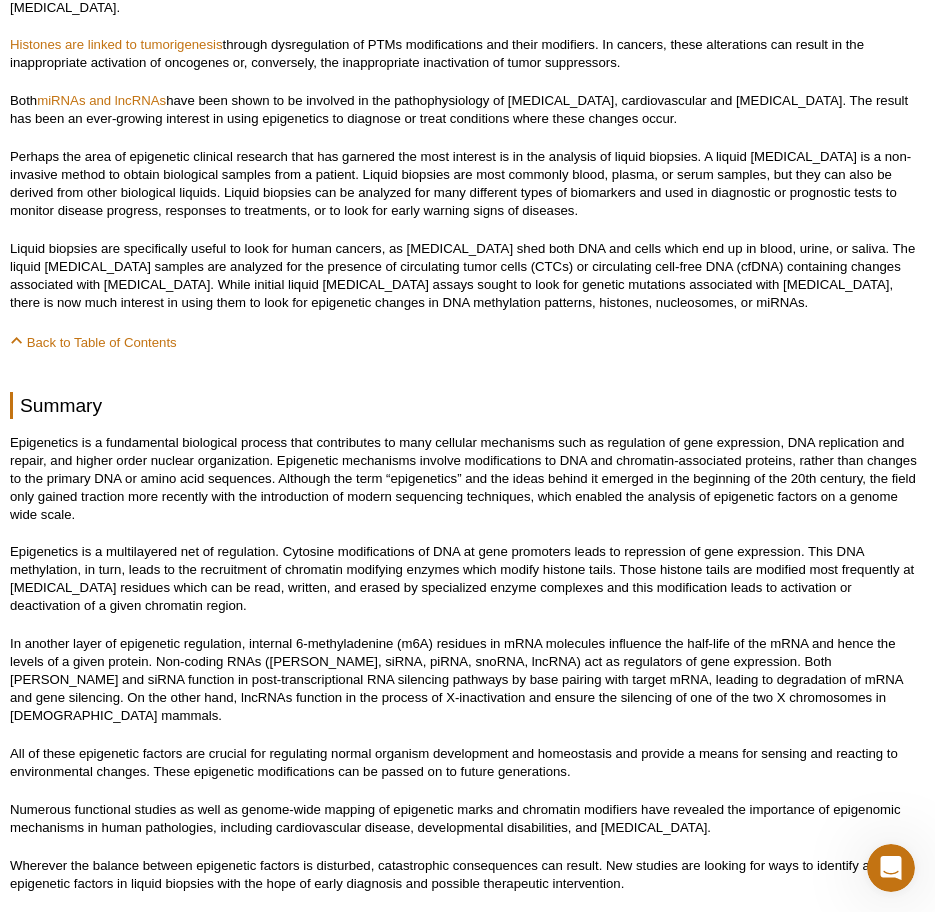 scroll, scrollTop: 10545, scrollLeft: 0, axis: vertical 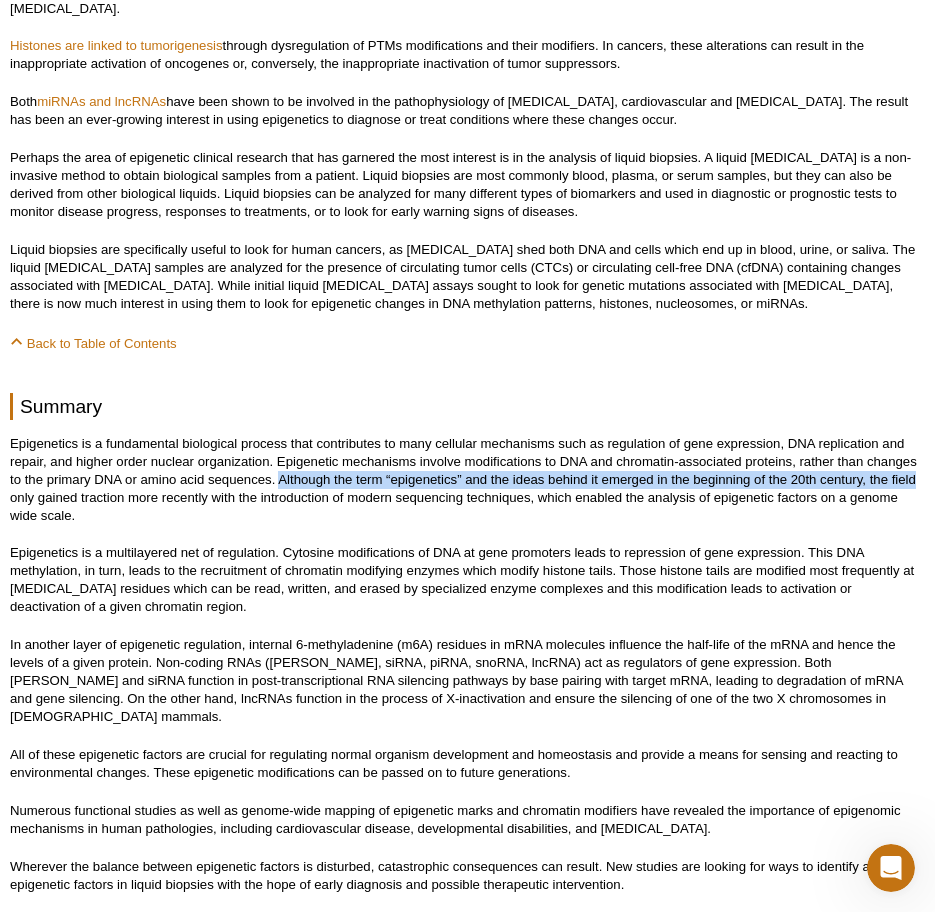 drag, startPoint x: 278, startPoint y: 386, endPoint x: 917, endPoint y: 387, distance: 639.0008 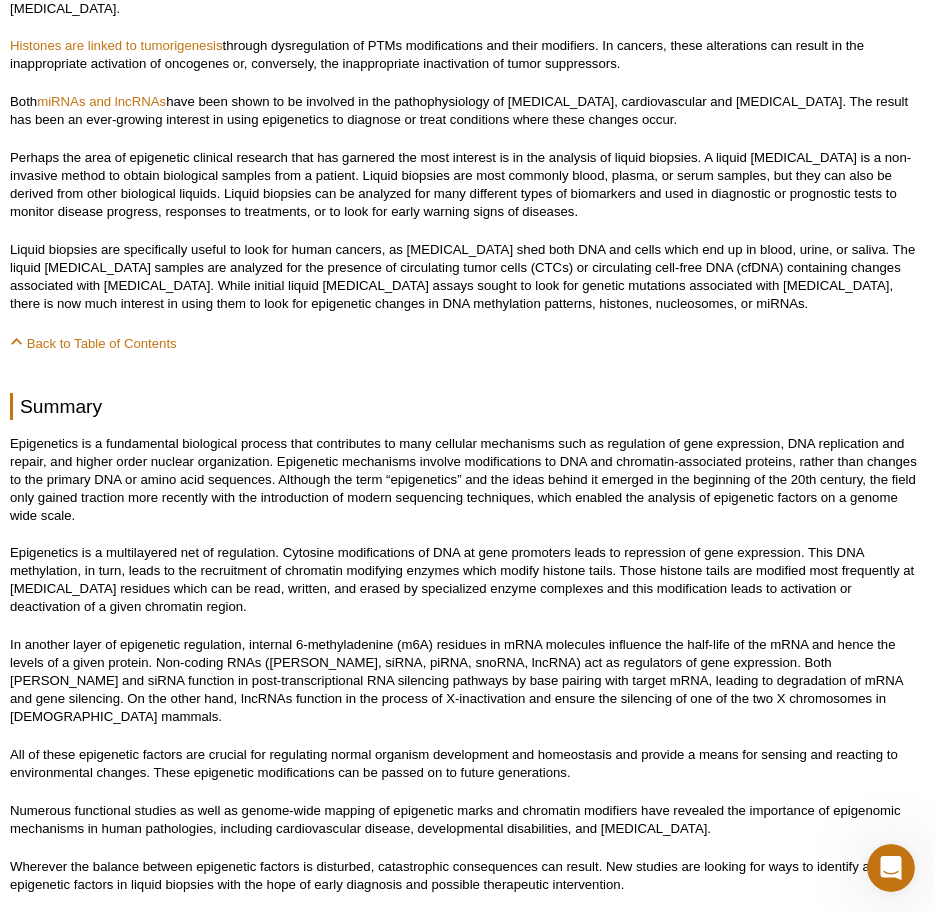 drag, startPoint x: 917, startPoint y: 387, endPoint x: 894, endPoint y: 425, distance: 44.418465 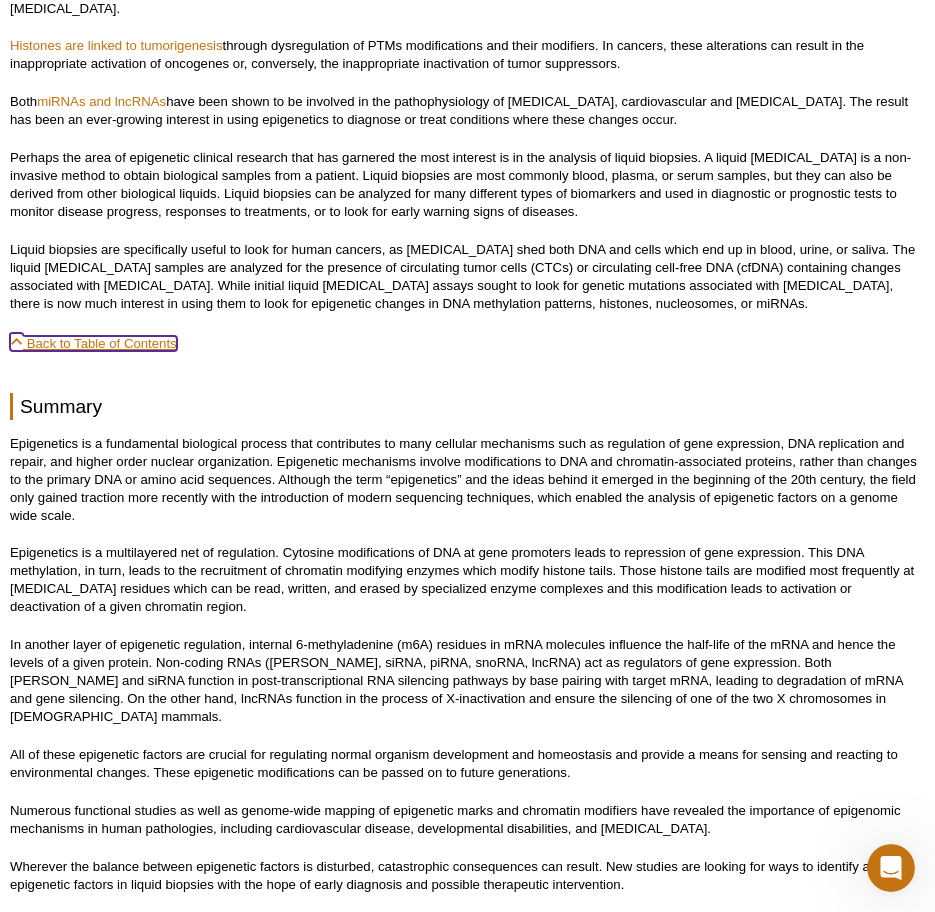click on "Back to Table of Contents" at bounding box center (93, 343) 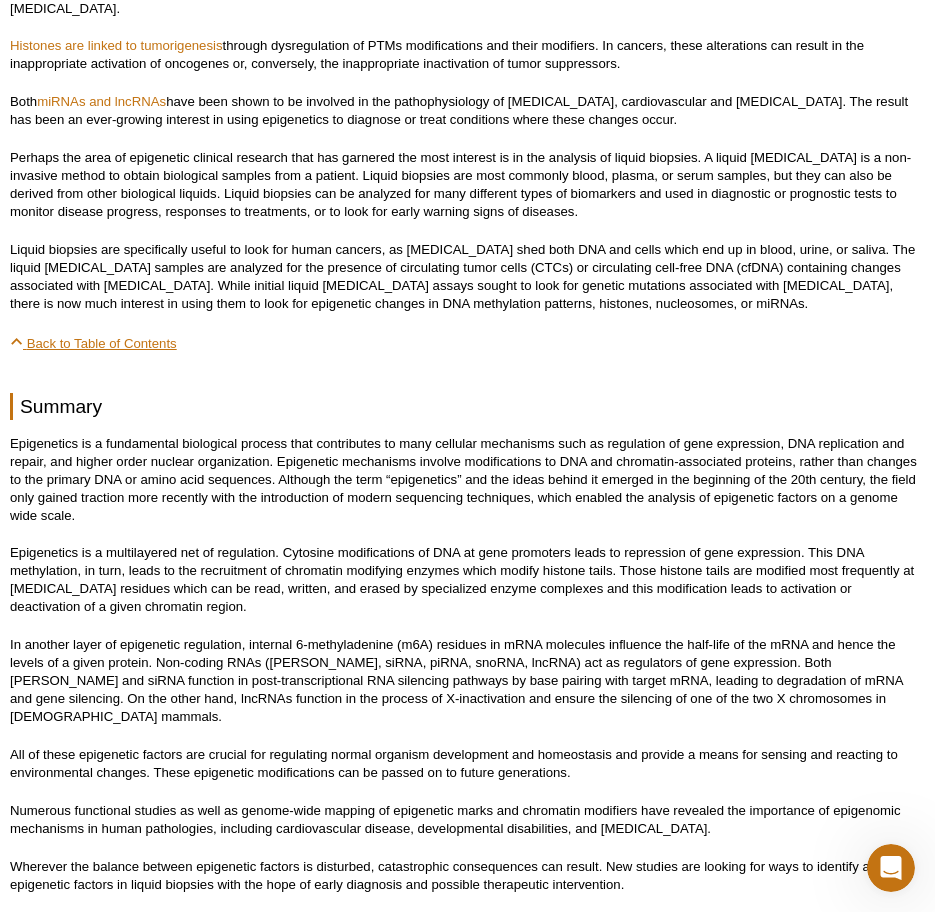 scroll, scrollTop: 476, scrollLeft: 0, axis: vertical 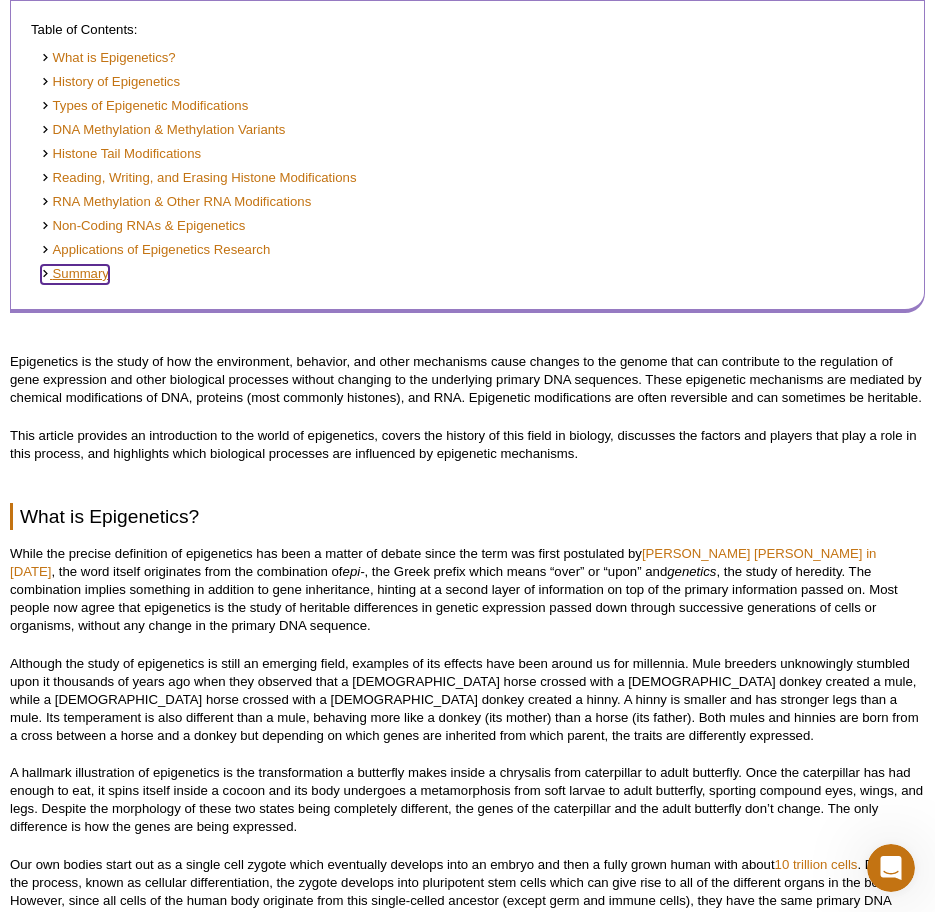 click on "Summary" at bounding box center (75, 274) 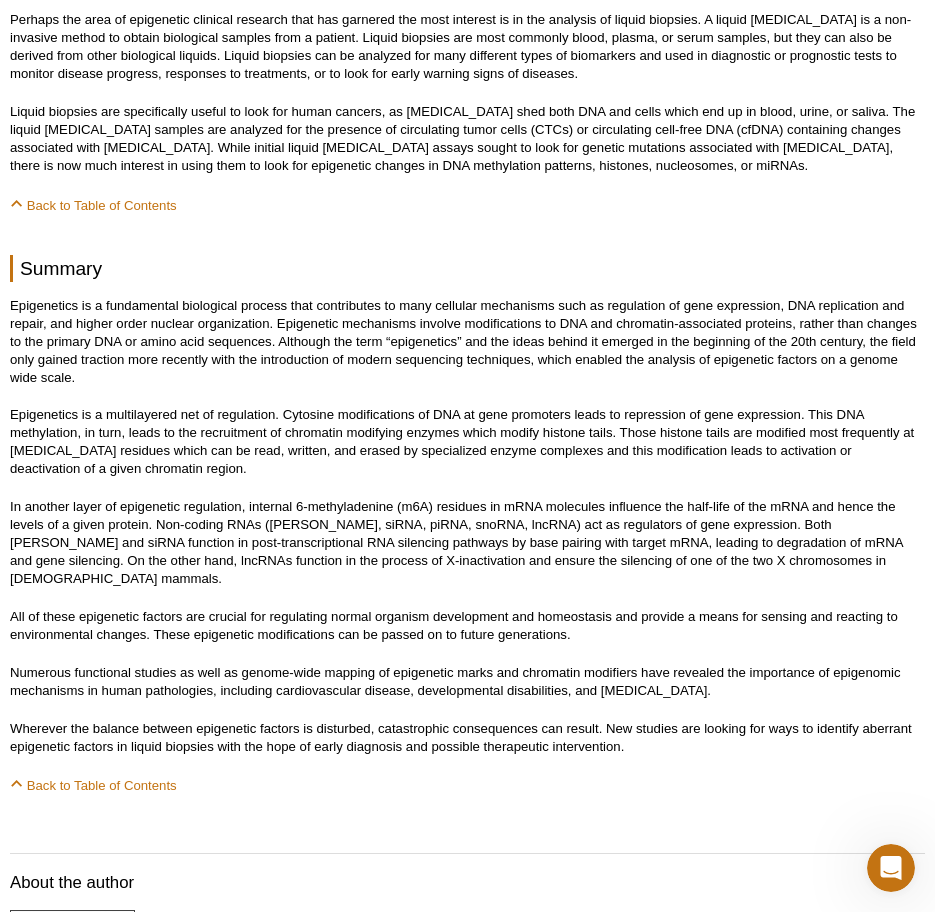 scroll, scrollTop: 10648, scrollLeft: 0, axis: vertical 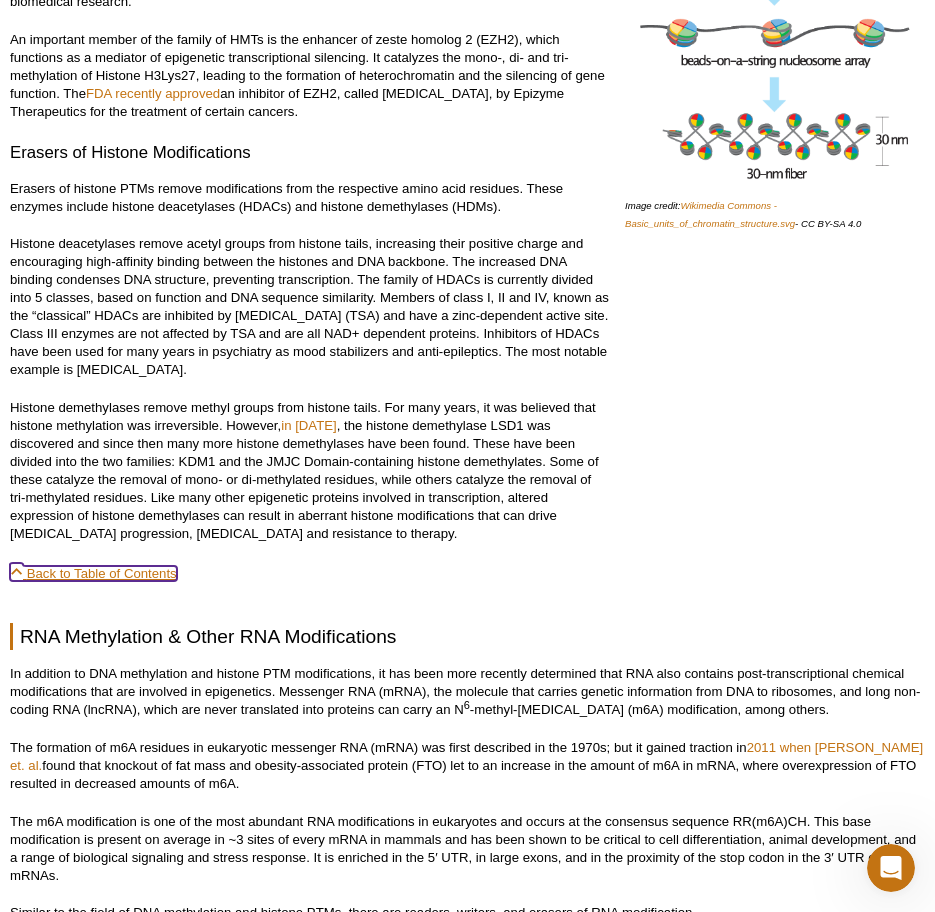 click on "Back to Table of Contents" at bounding box center (93, 573) 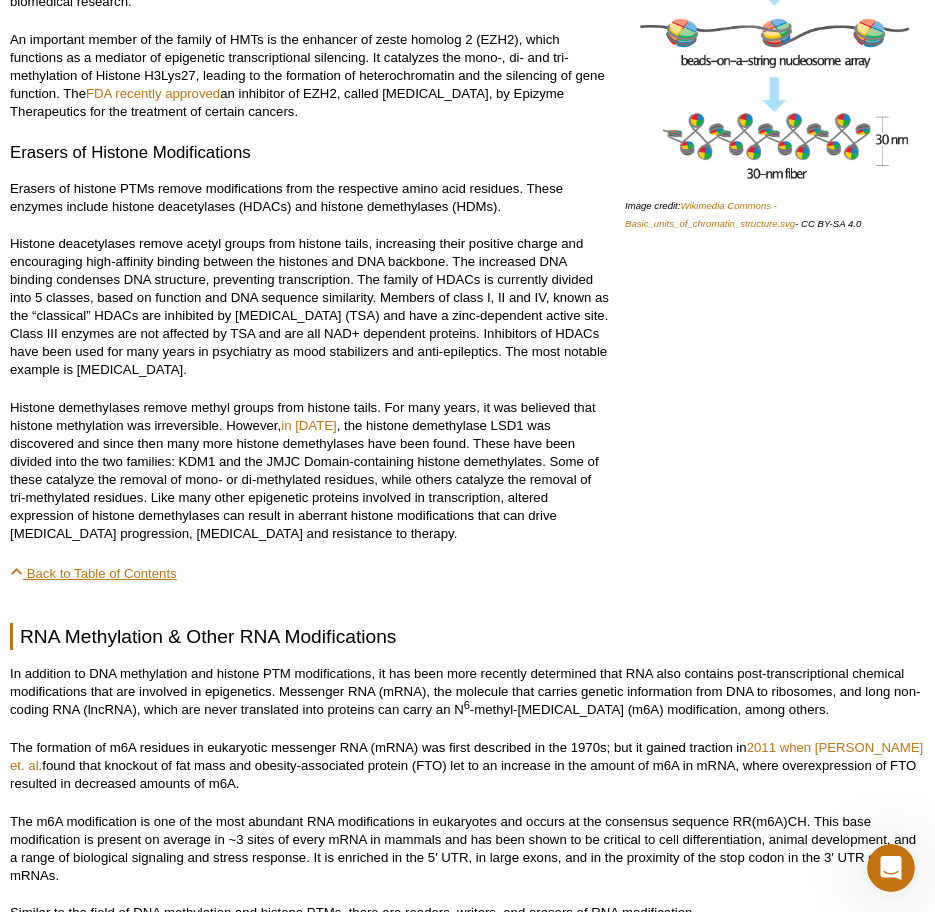 scroll, scrollTop: 476, scrollLeft: 0, axis: vertical 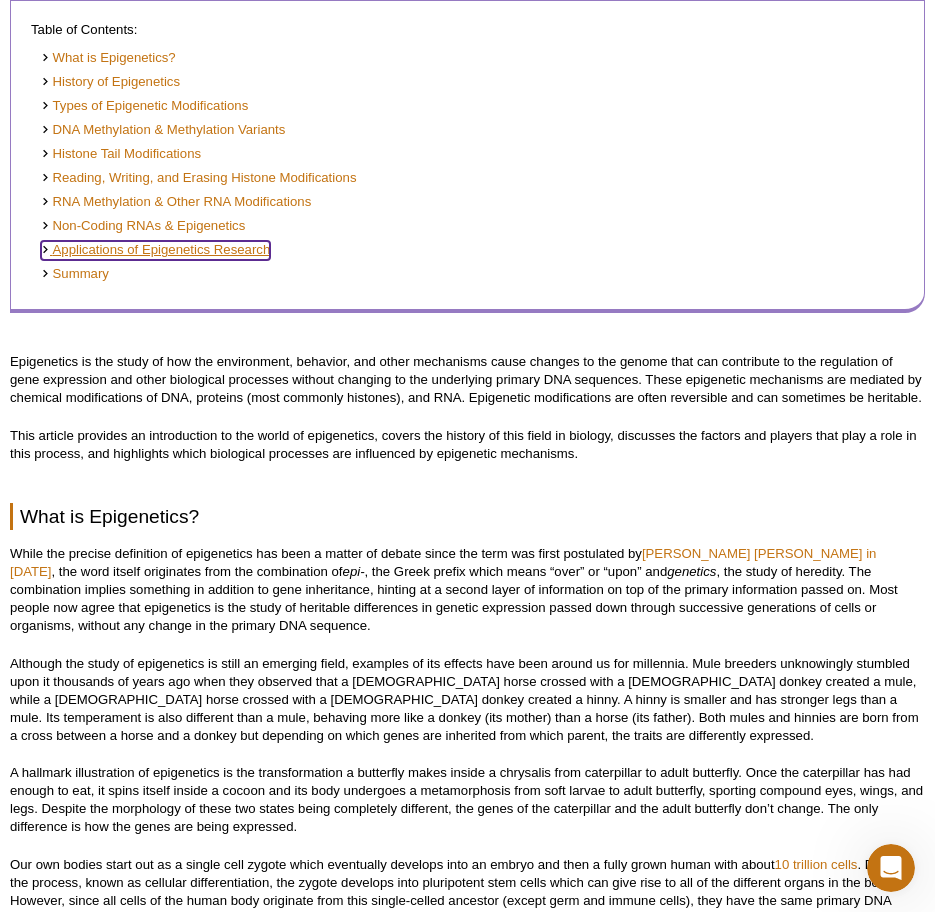 click on "Applications of Epigenetics Research" at bounding box center [155, 250] 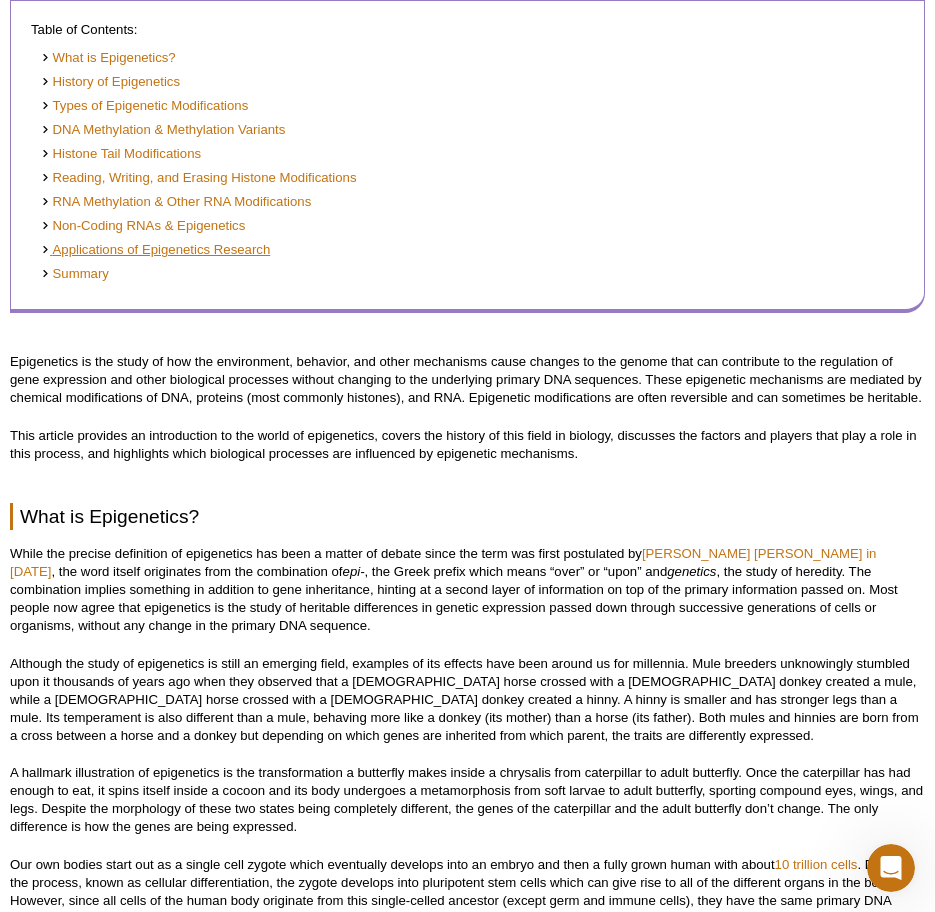 scroll, scrollTop: 10339, scrollLeft: 0, axis: vertical 